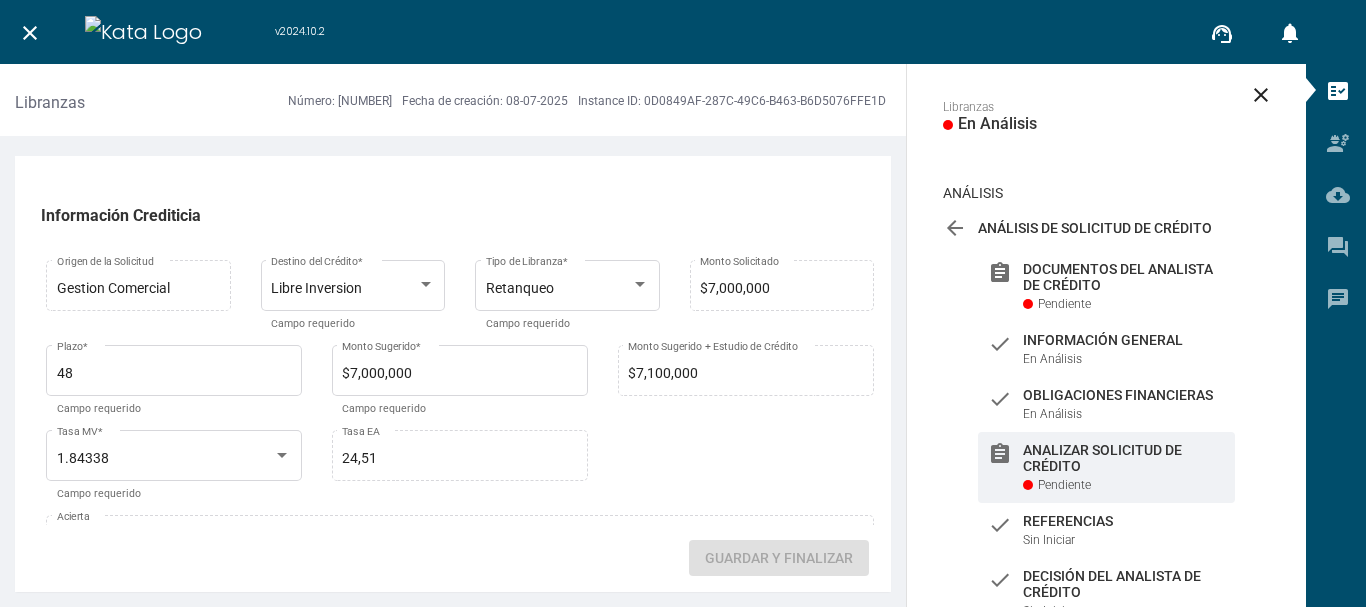 scroll, scrollTop: 0, scrollLeft: 0, axis: both 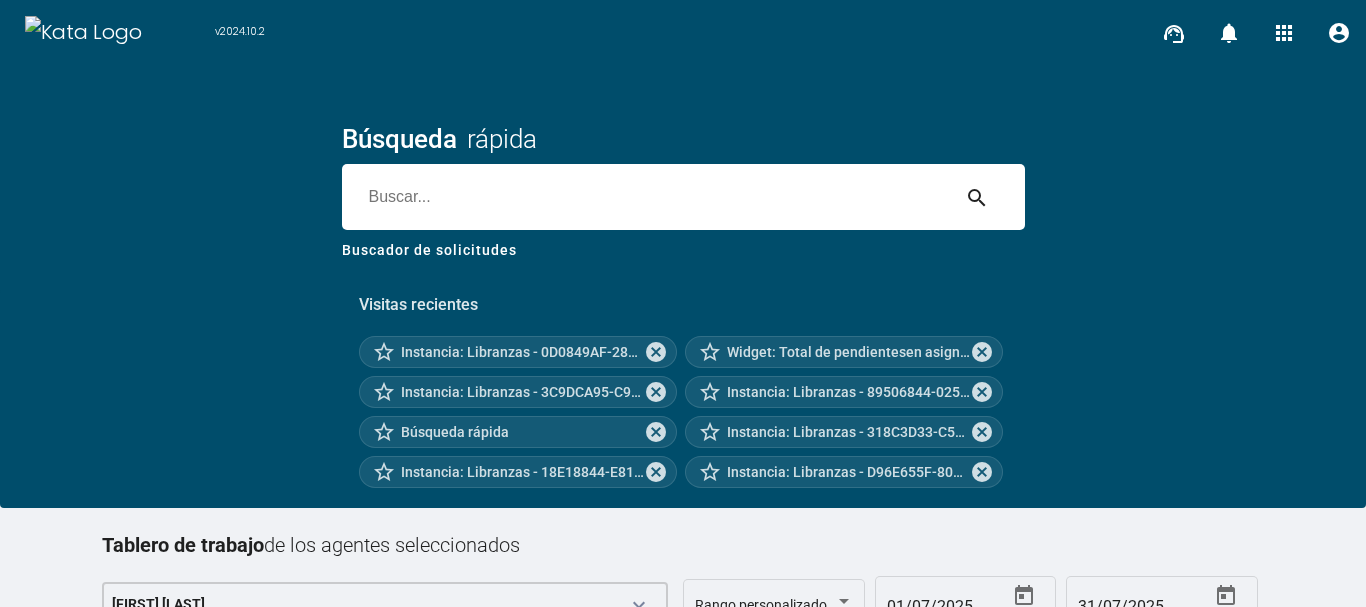 click on "v2024.10.2 support_agent notifications 0 apps account_circle Búsqueda rápida search Buscador de solicitudes Visitas recientes   star_border  Instancia: Libranzas - [UUID]  cancel   star_border  Widget: Total de pendientesen asignaciones  cancel   star_border  Instancia: Libranzas - [UUID]  cancel   star_border  Instancia: Libranzas - [UUID]  cancel   star_border  Búsqueda rápida  cancel   star_border  Instancia: Libranzas - [UUID]  cancel   star_border  Instancia: Libranzas - [UUID]  cancel   star_border  Instancia: Libranzas - [UUID]  cancel  Tablero de trabajo  de los agentes seleccionados [FIRST] [LAST] keyboard_arrow_down Rango personalizado 01/07/2025 31/07/2025 Total de pendientes en asignaciones 4 Tareas 2 Solicitudes Total disponibles en buzones 12 Tareas 6 Solicitudes code CÓDIGO JS zoom_out_map close 1" at bounding box center (683, 303) 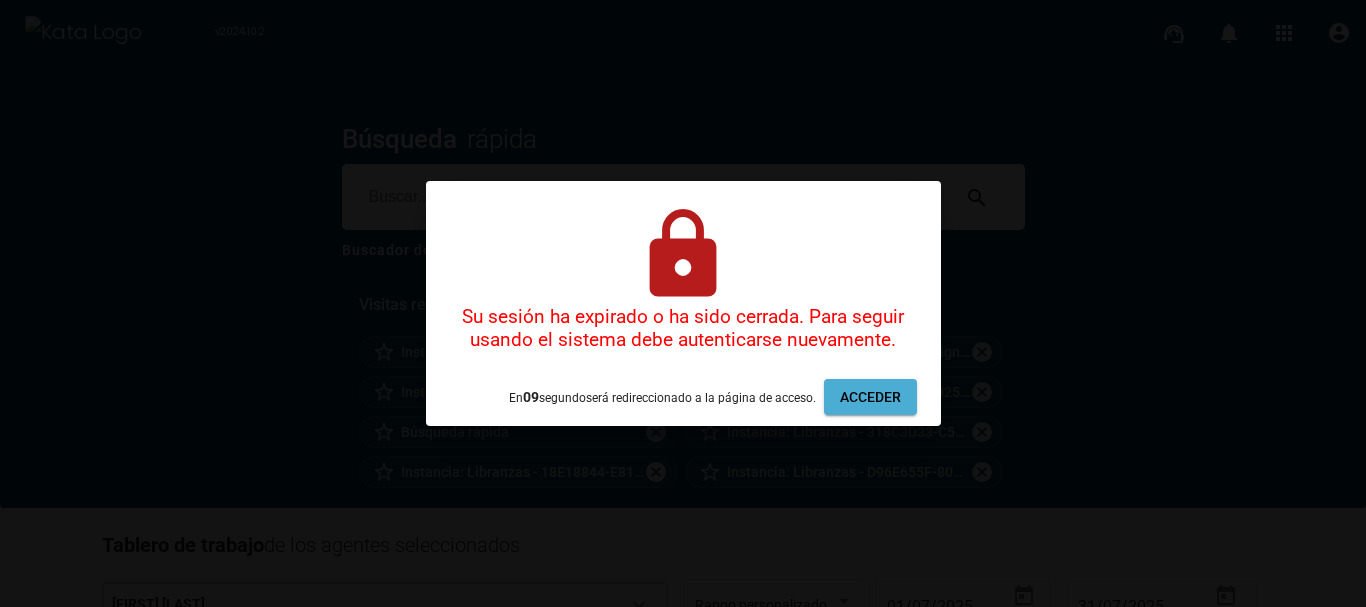 click on "Acceder" at bounding box center (870, 397) 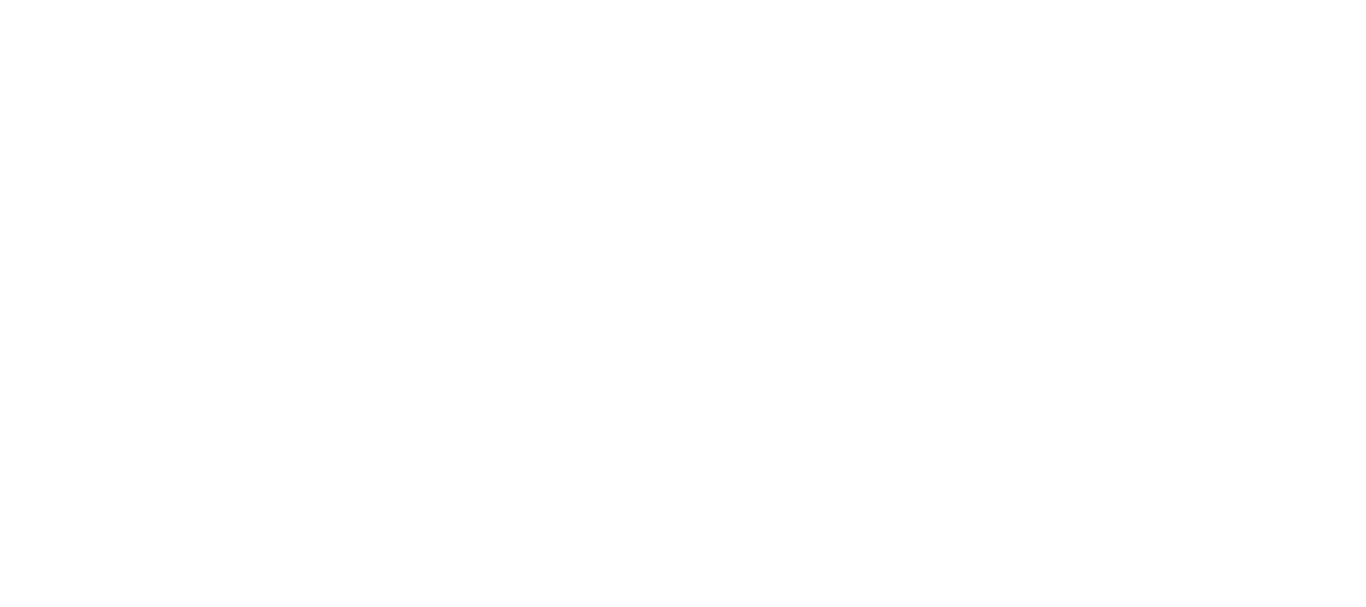 scroll, scrollTop: 0, scrollLeft: 0, axis: both 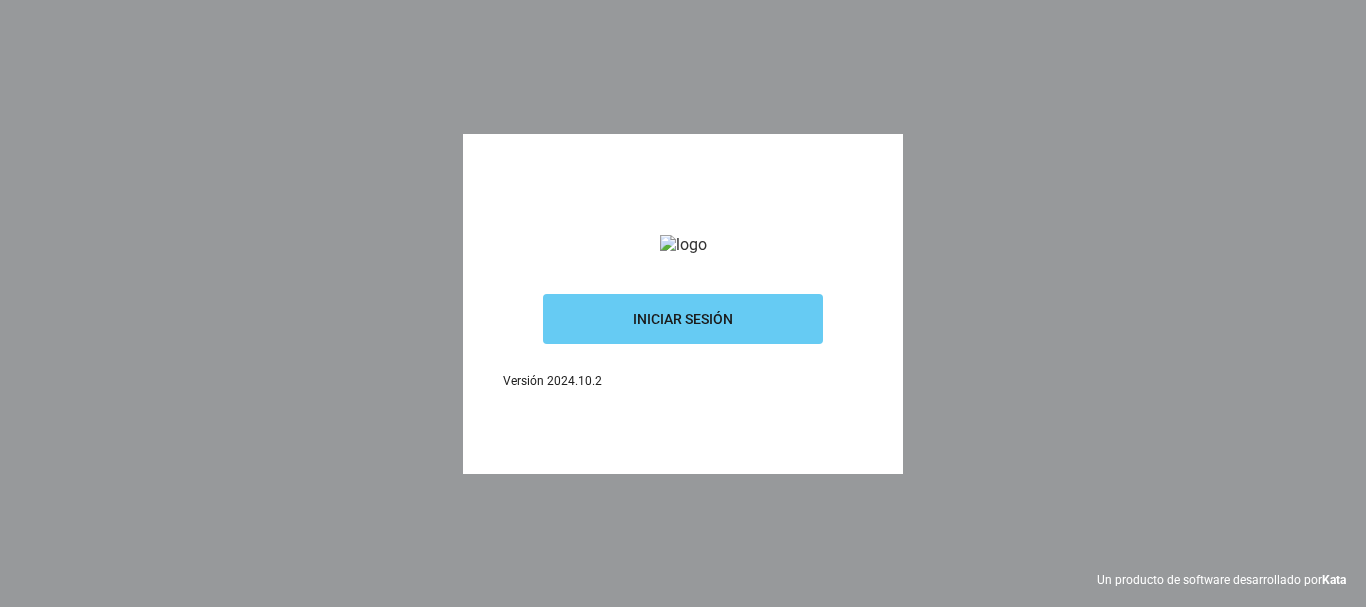 click on "Iniciar sesión" at bounding box center [683, 319] 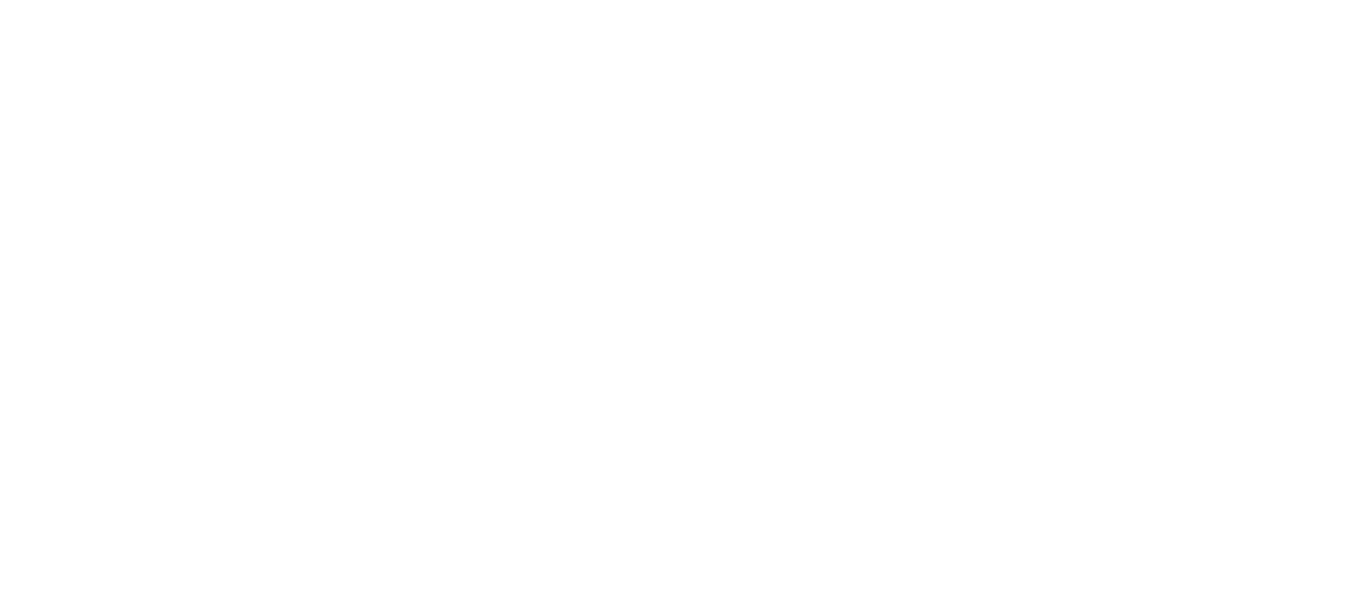 scroll, scrollTop: 0, scrollLeft: 0, axis: both 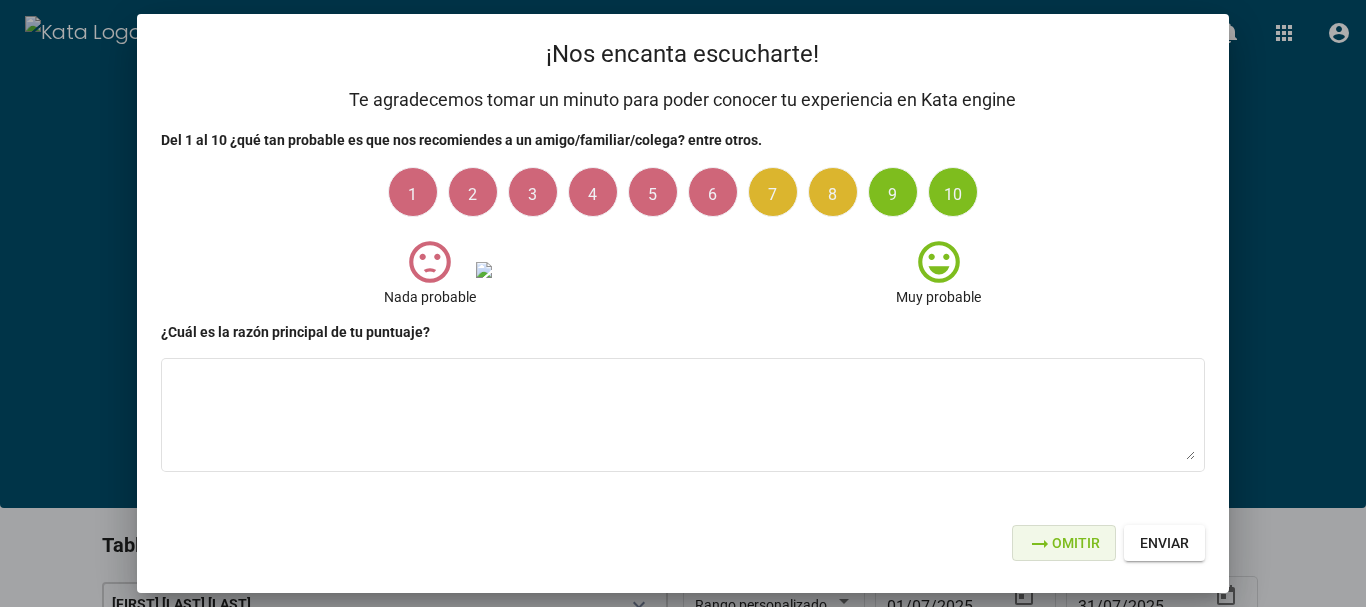 click on "arrow_right_alt" at bounding box center (1040, 544) 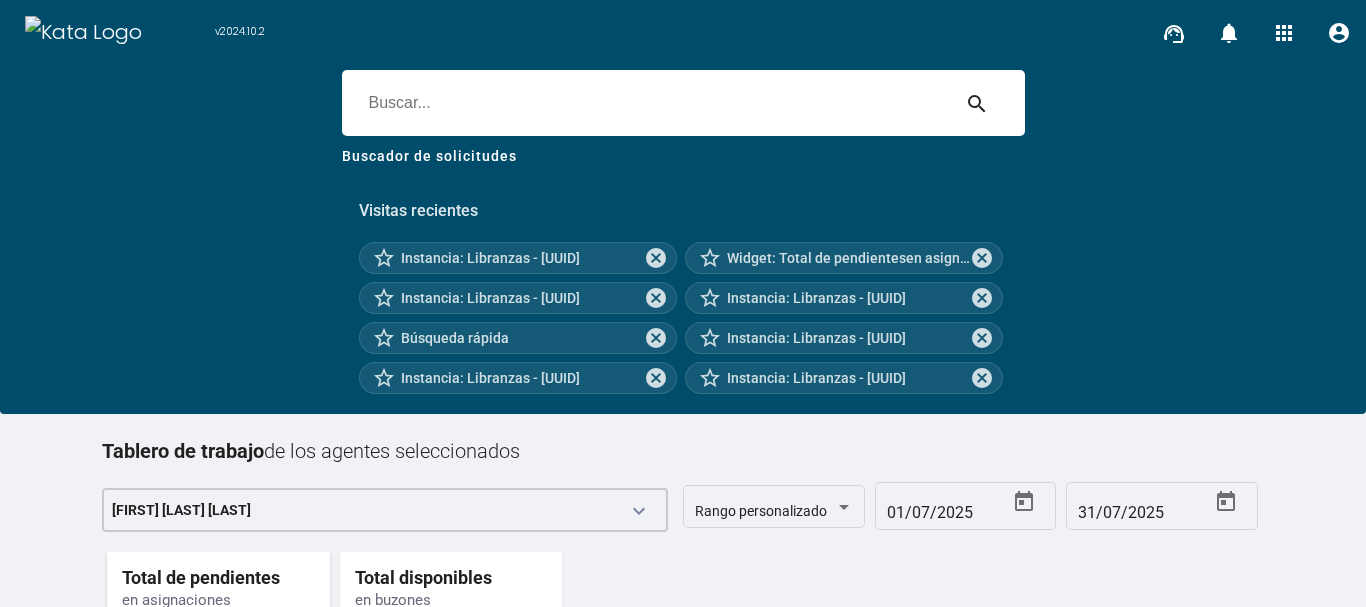 scroll, scrollTop: 254, scrollLeft: 0, axis: vertical 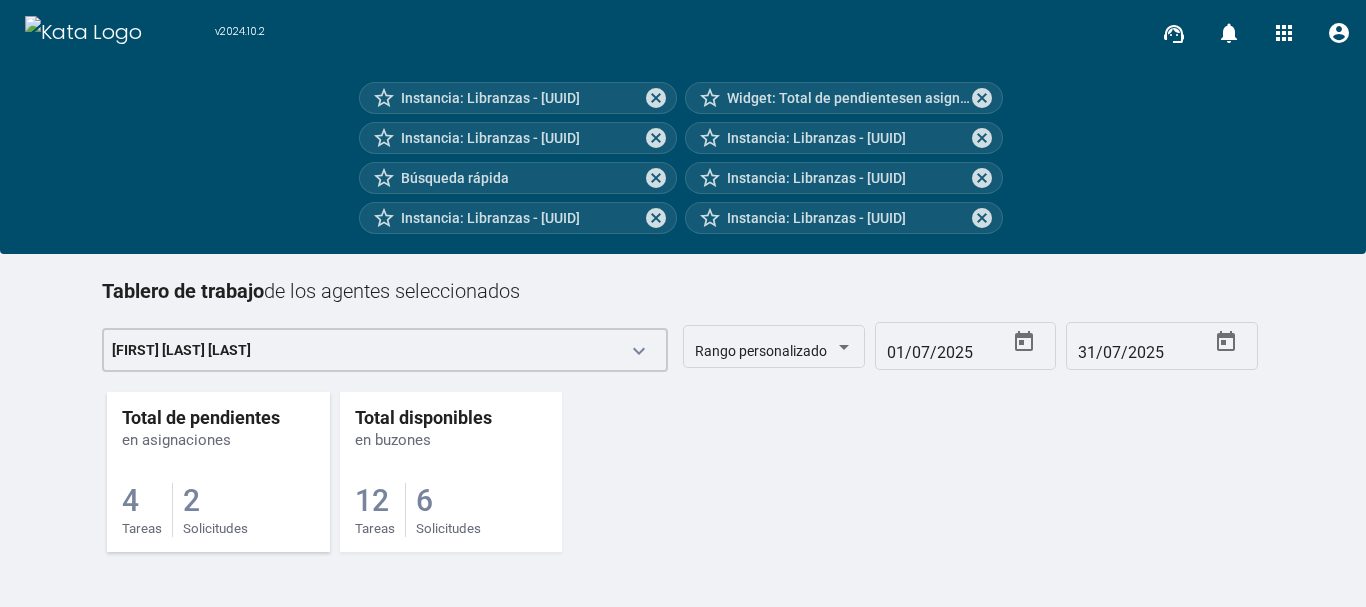 click on "4 Tareas 2 Solicitudes" at bounding box center [218, 493] 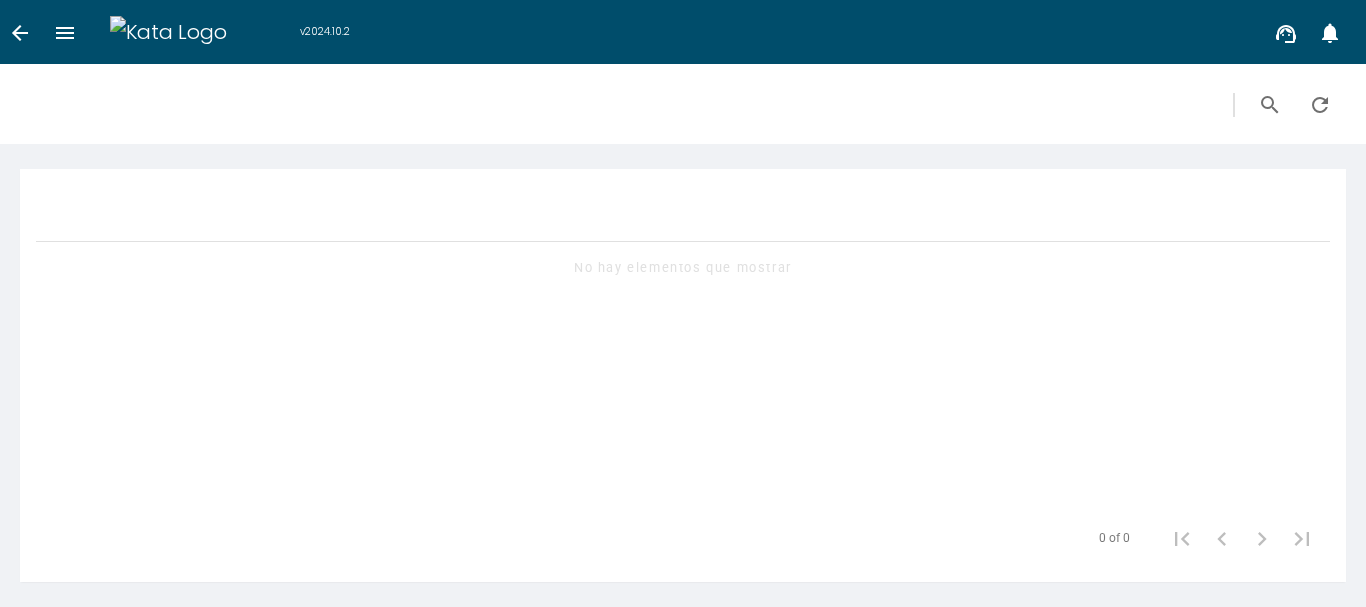 scroll, scrollTop: 0, scrollLeft: 0, axis: both 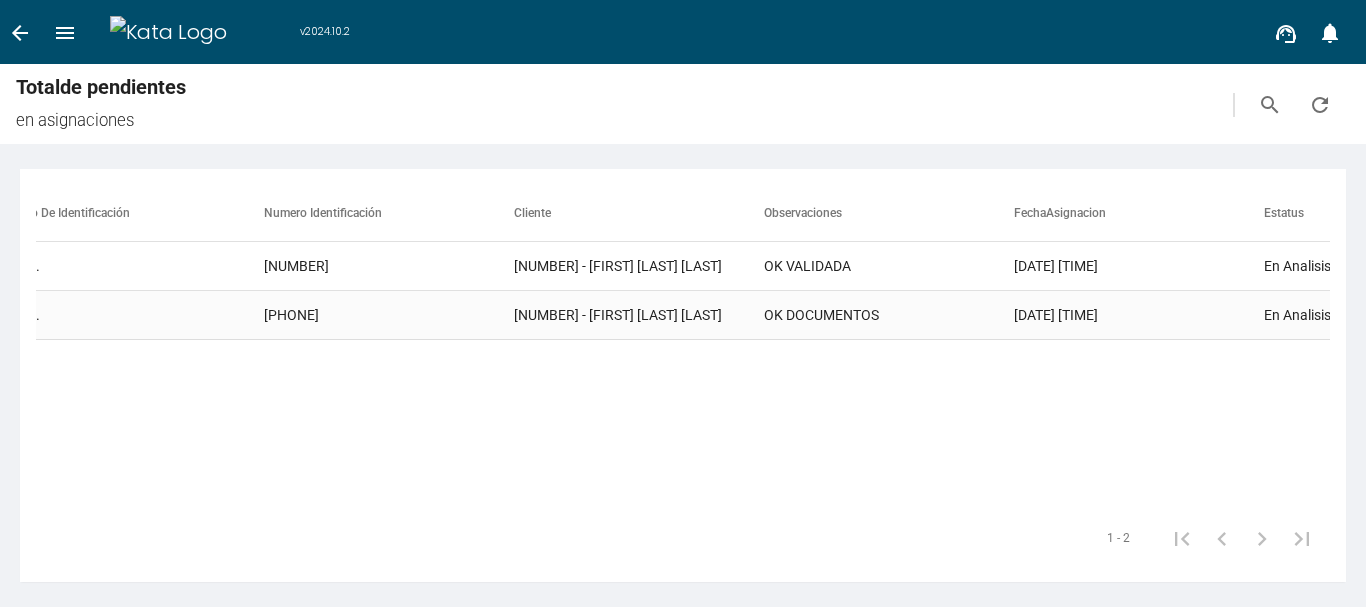 copy on "[FIRST] [FIRST] [LAST] [LAST]" 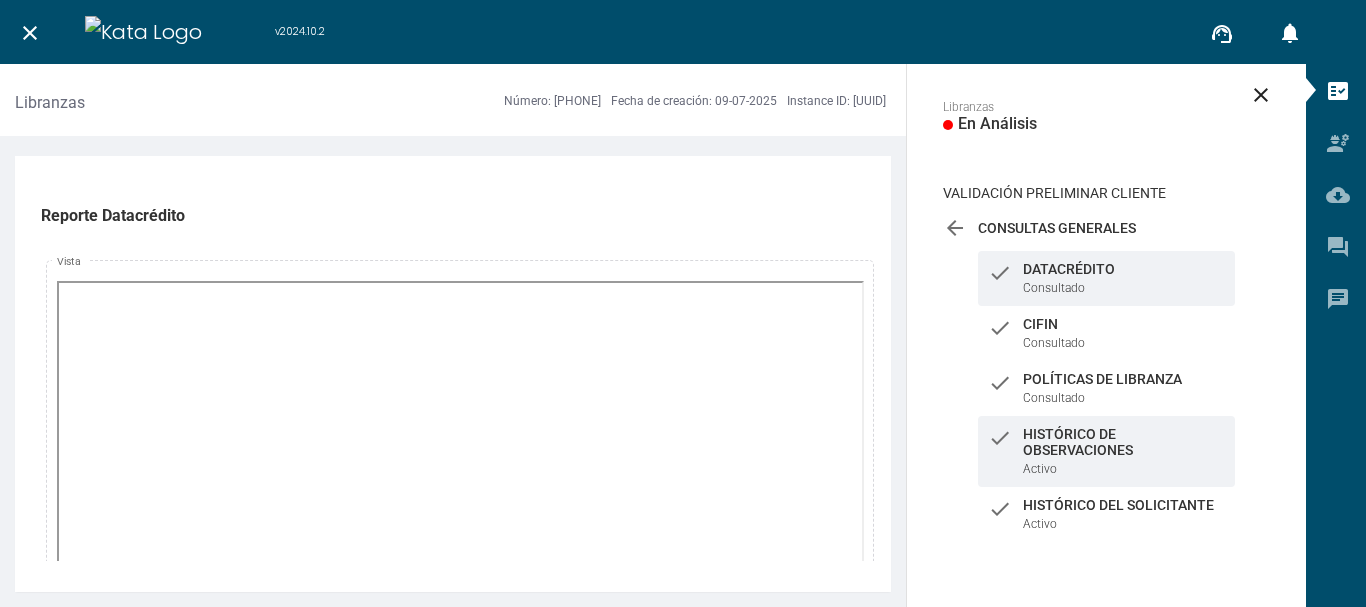 click on "check Histórico de Observaciones Activo" at bounding box center (1106, 278) 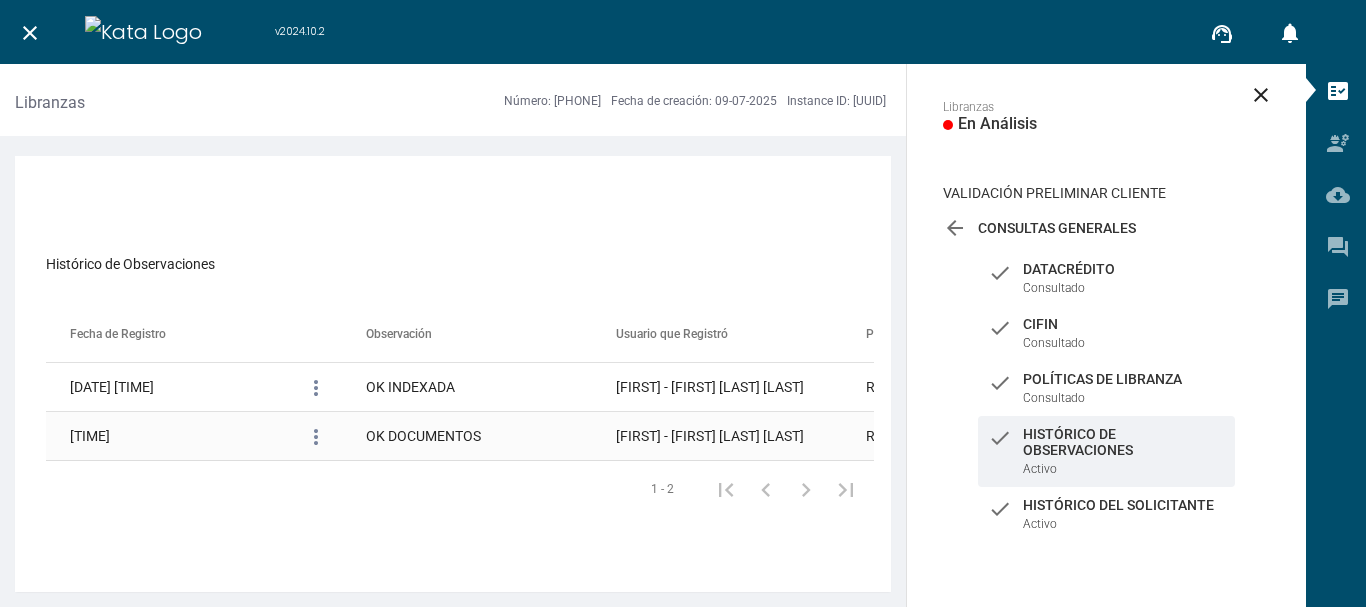 copy on "[TIME]" 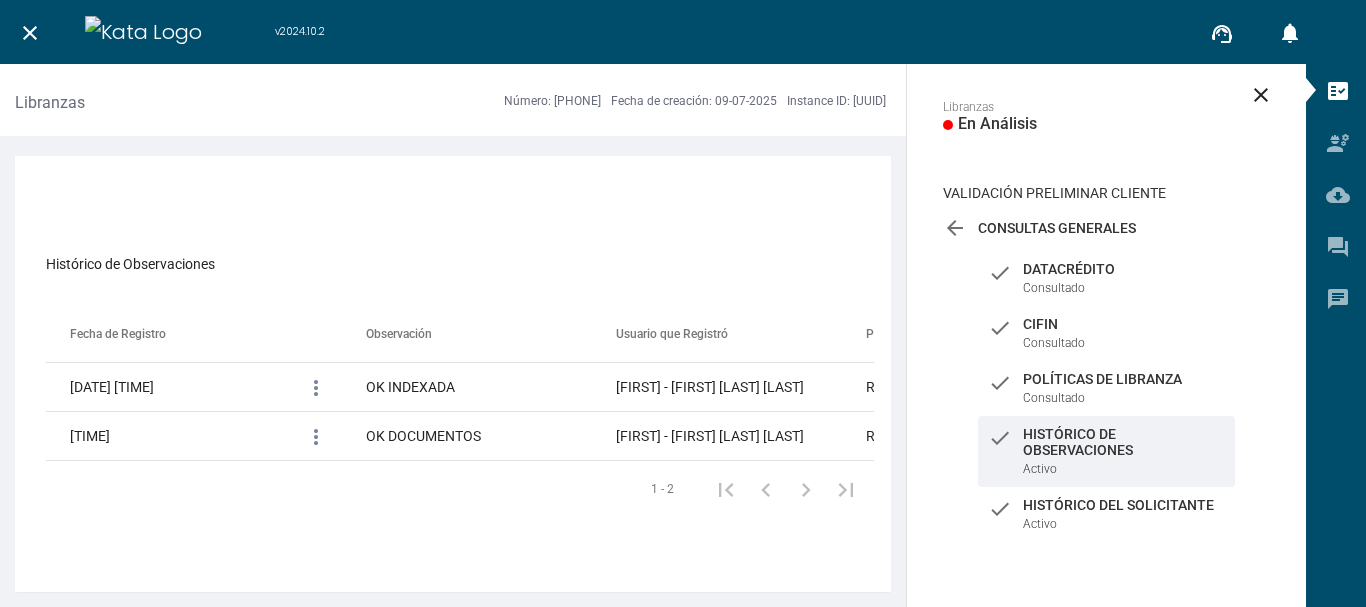 click on "arrow_back" at bounding box center (955, 228) 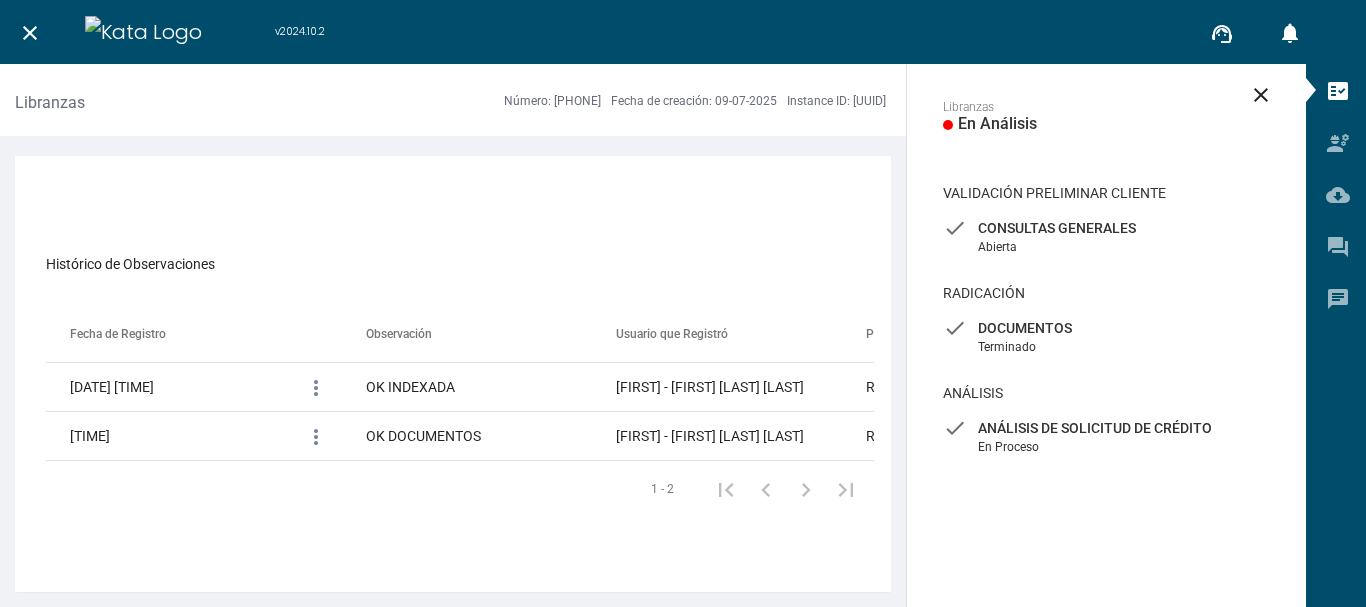 click on "check Documentos  Terminado" at bounding box center (1106, 237) 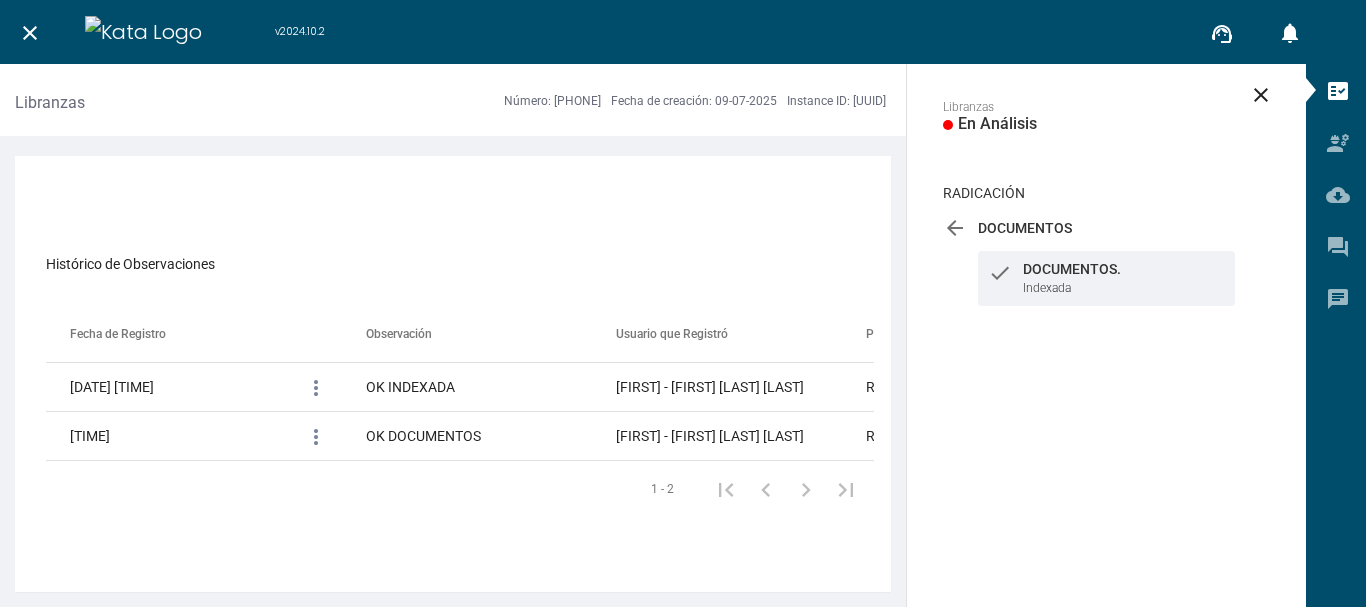 click on "Indexada" at bounding box center (1047, 288) 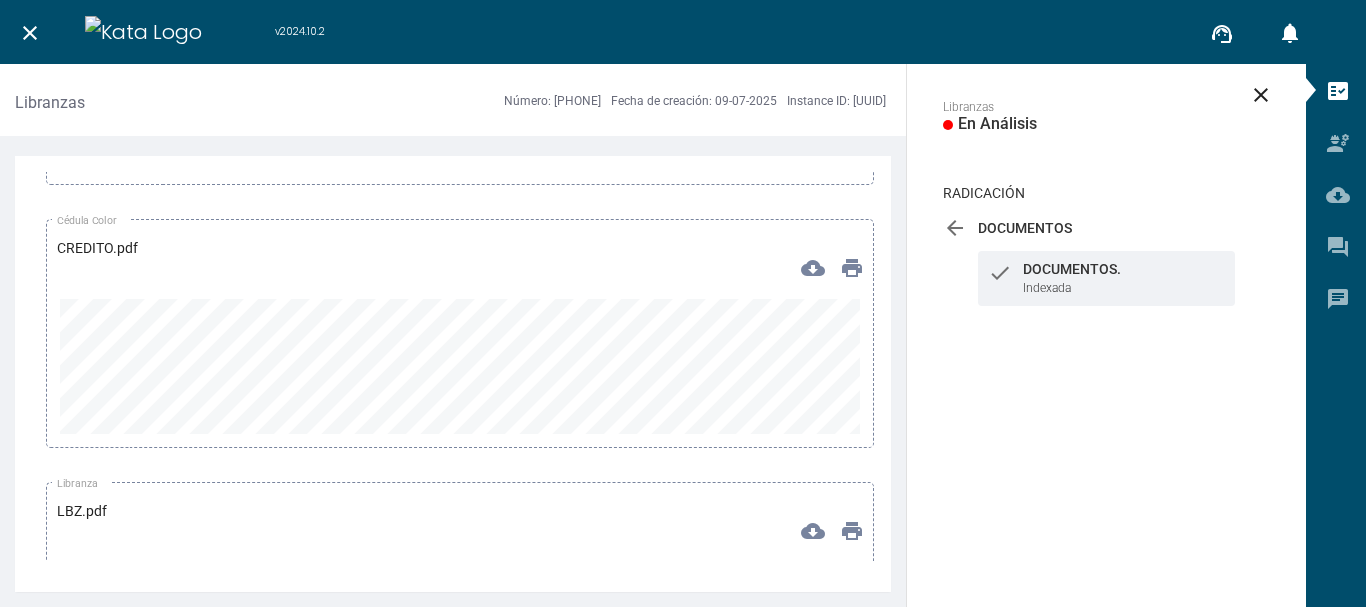 scroll, scrollTop: 599, scrollLeft: 0, axis: vertical 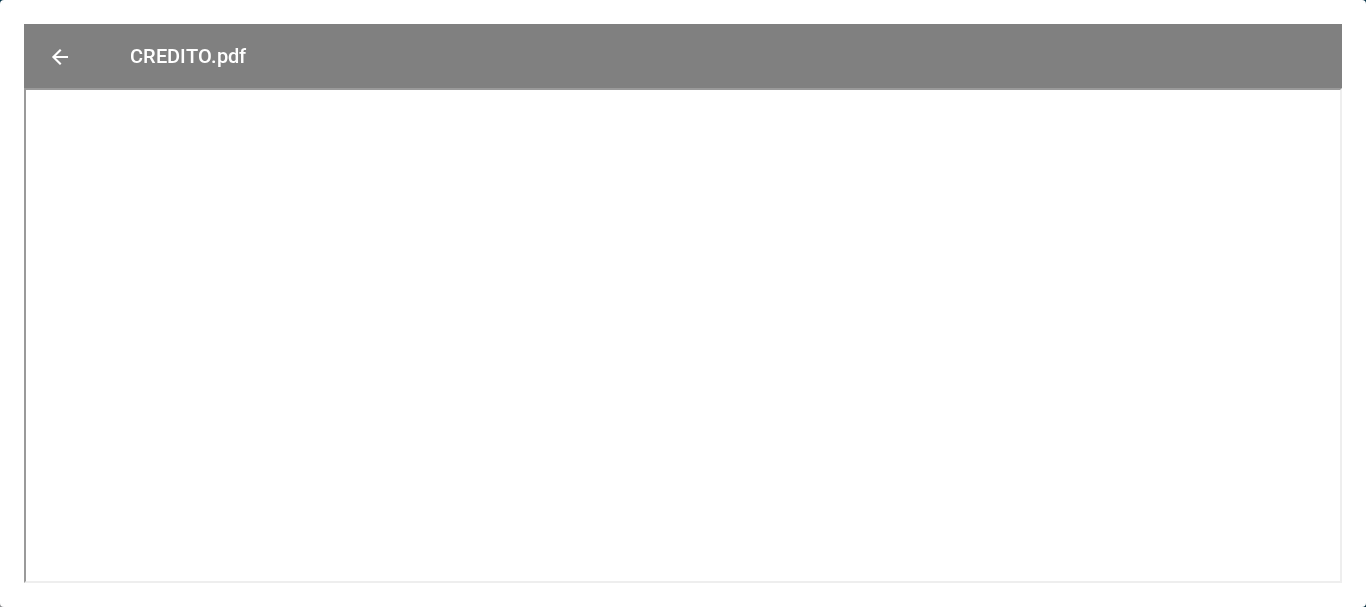 click on "arrow_back" at bounding box center (60, 57) 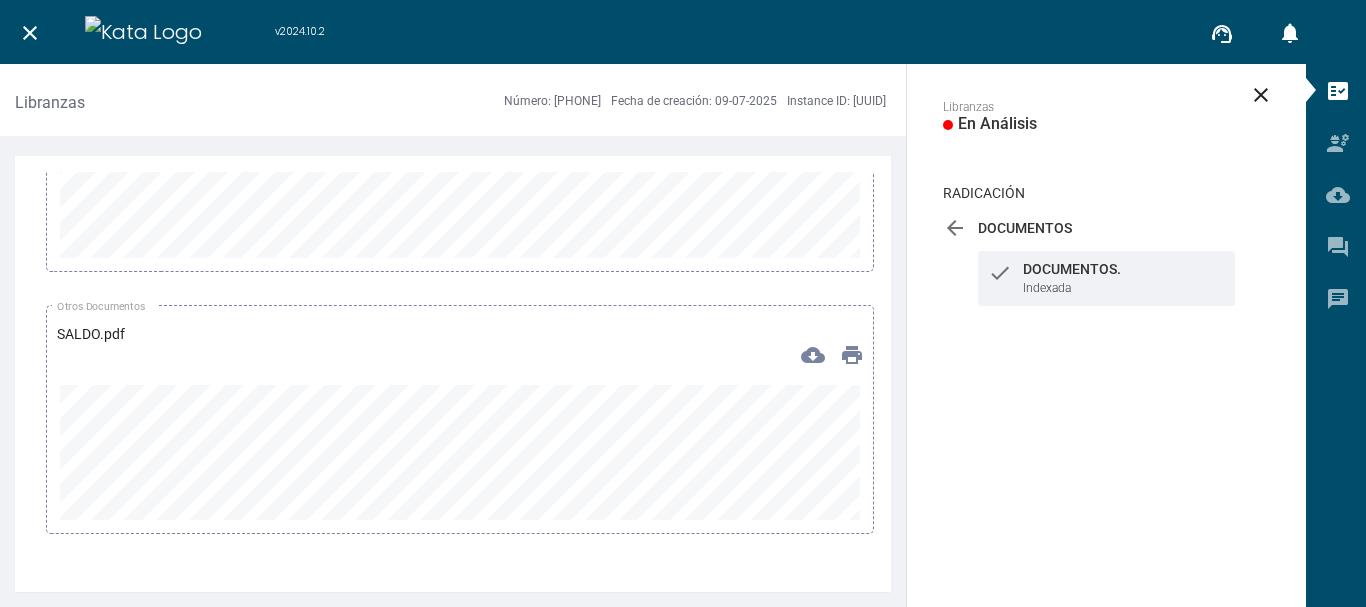 scroll, scrollTop: 1536, scrollLeft: 0, axis: vertical 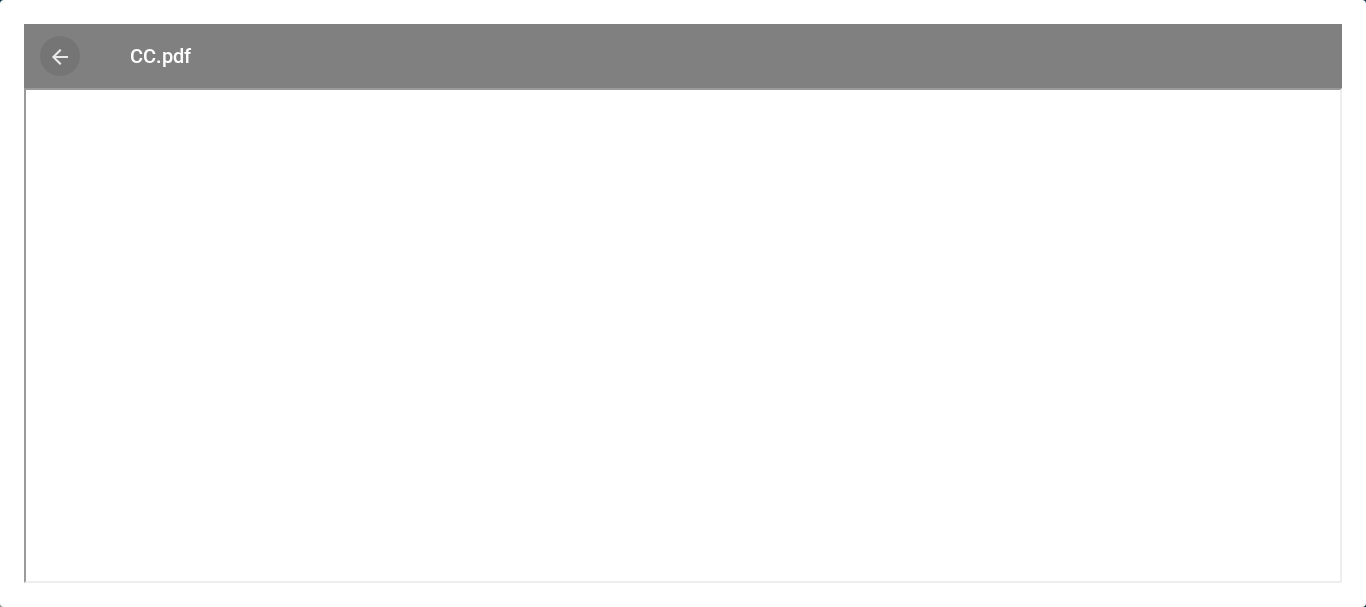 click on "arrow_back" at bounding box center [60, 57] 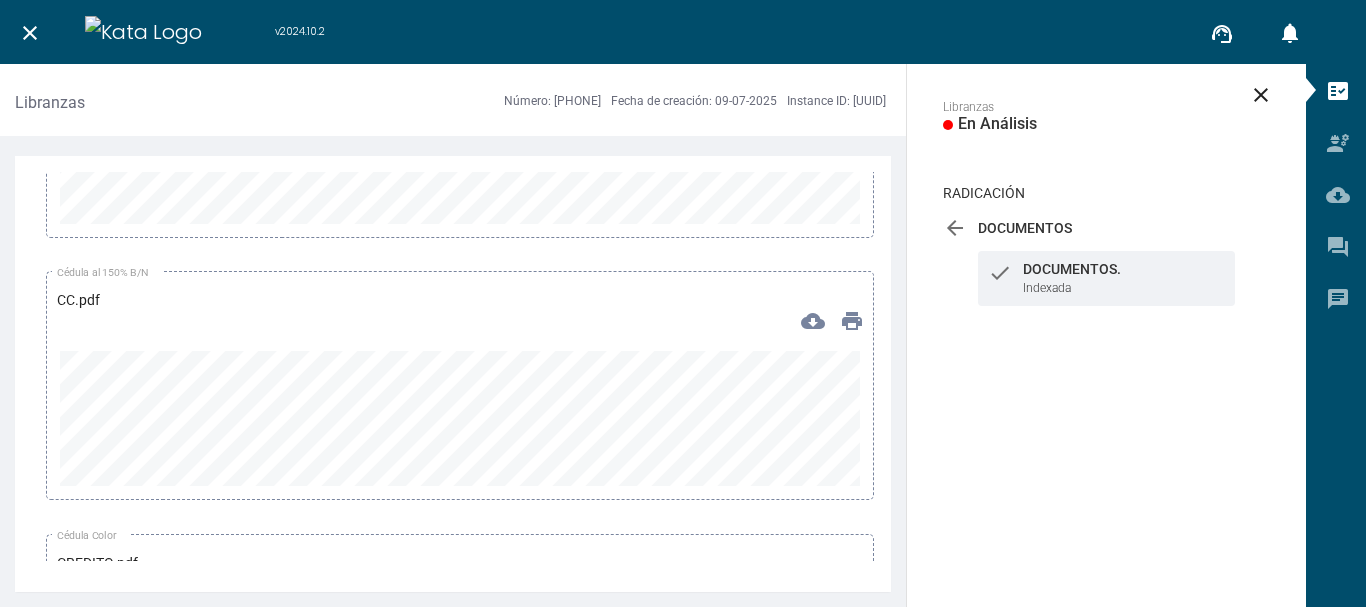 click on "arrow_back" at bounding box center [955, 228] 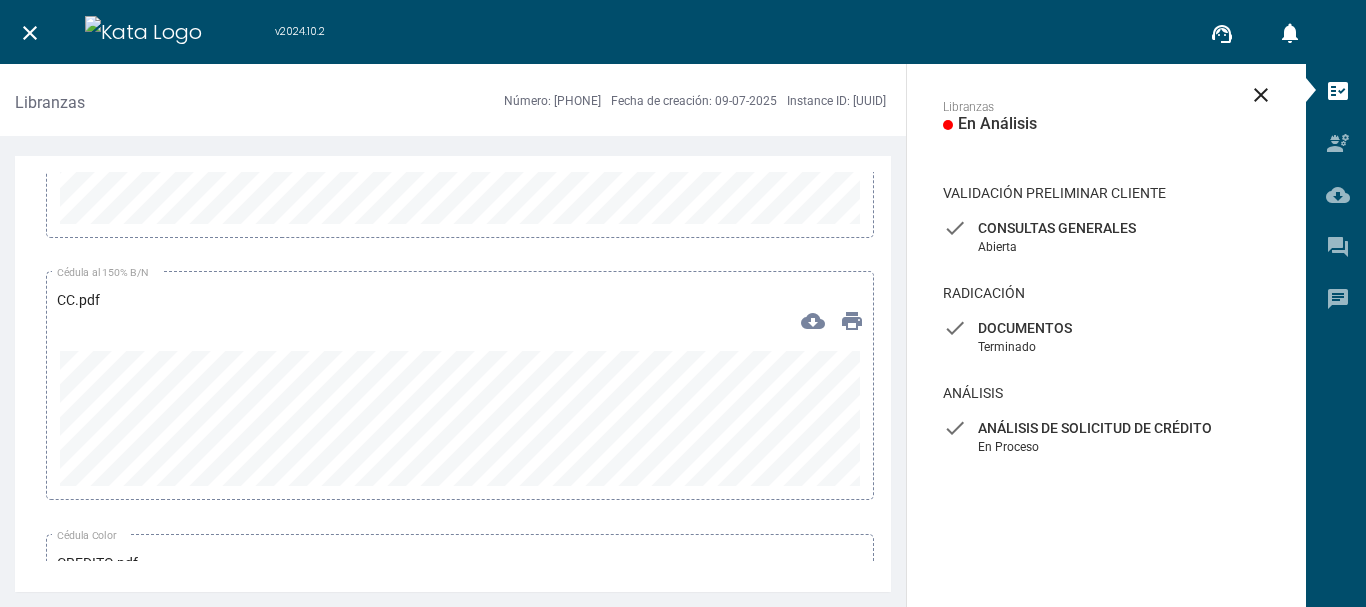 click on "check Análisis de Solicitud de Crédito  En Proceso" at bounding box center [1106, 237] 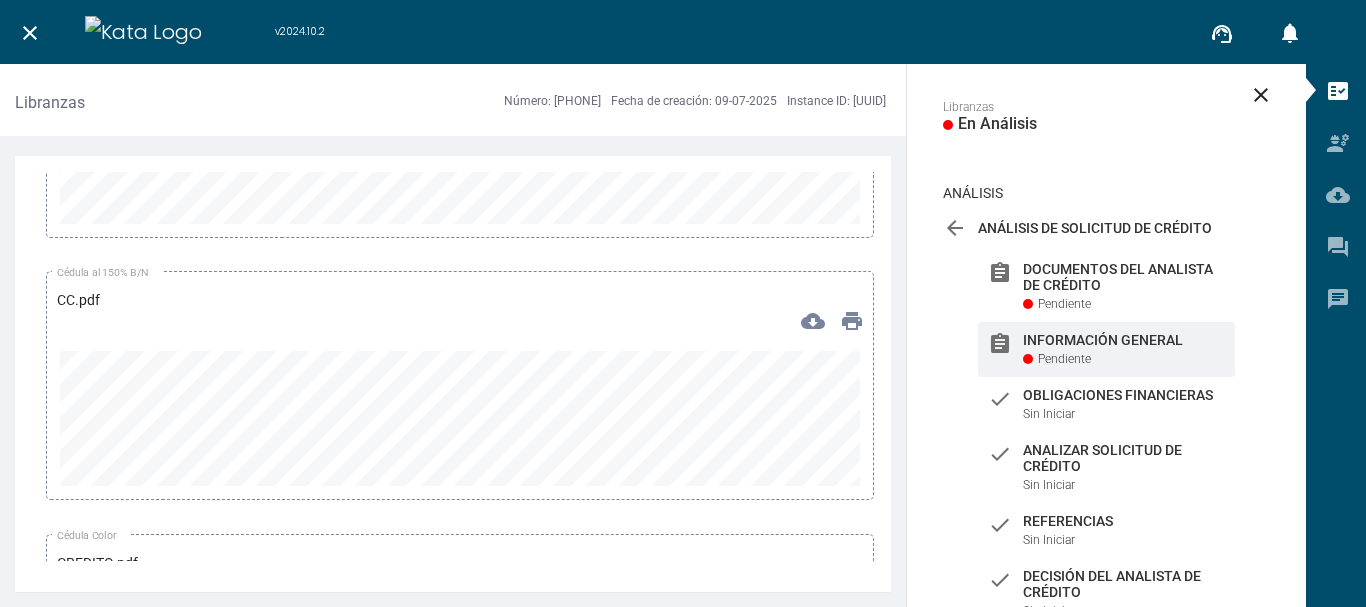 click on "Pendiente" at bounding box center [1064, 304] 